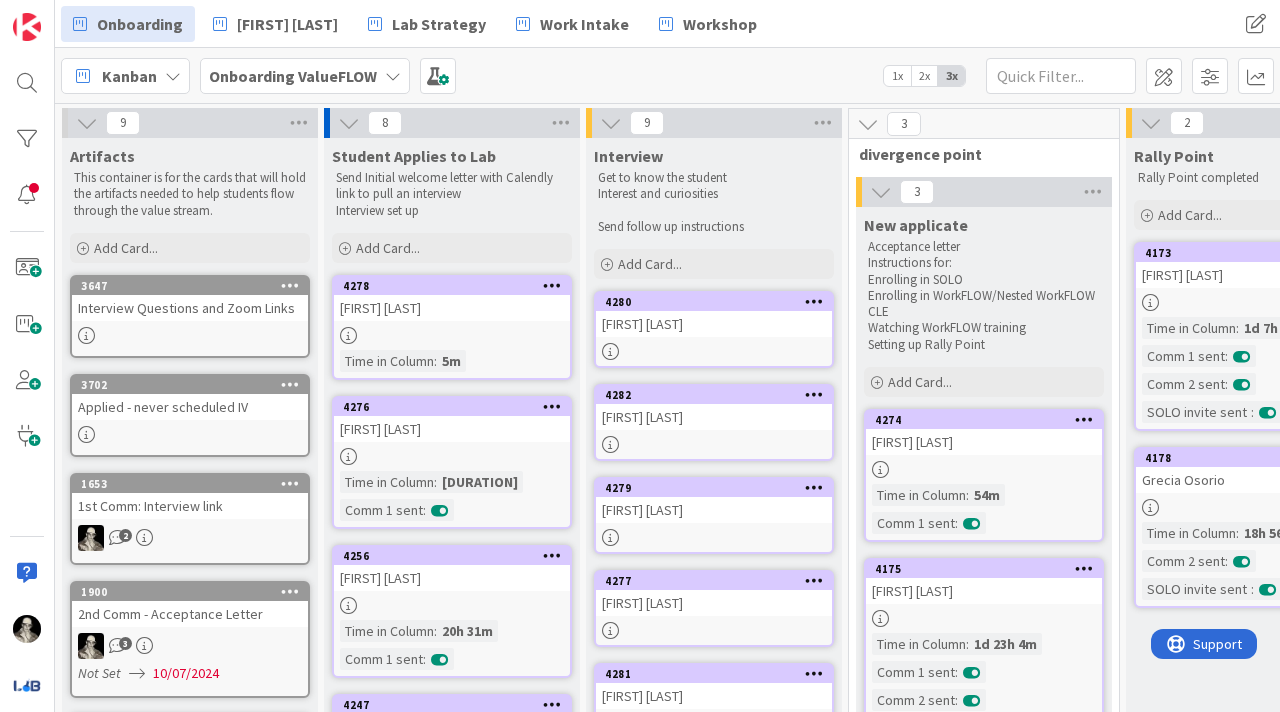 scroll, scrollTop: 0, scrollLeft: 0, axis: both 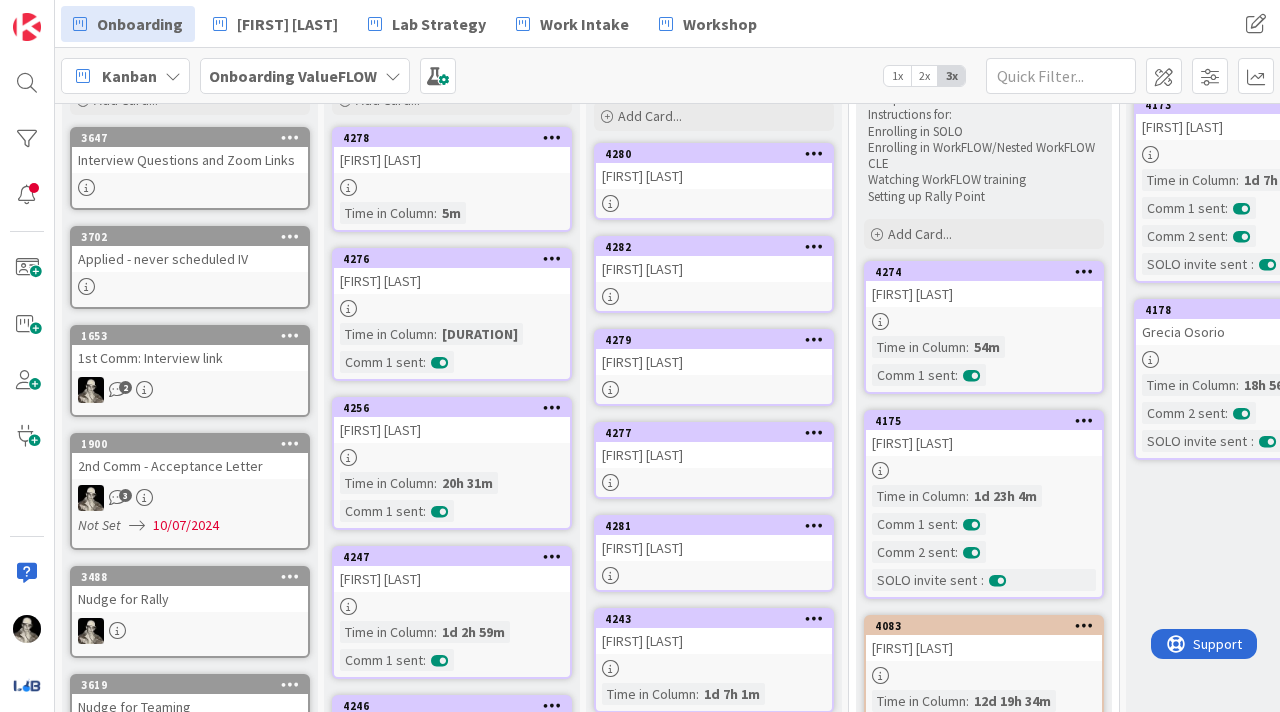 click on "[NUMBER] [FIRST] [LAST] Time in Column : [DURATION] Comm 1 sent :" at bounding box center (984, 327) 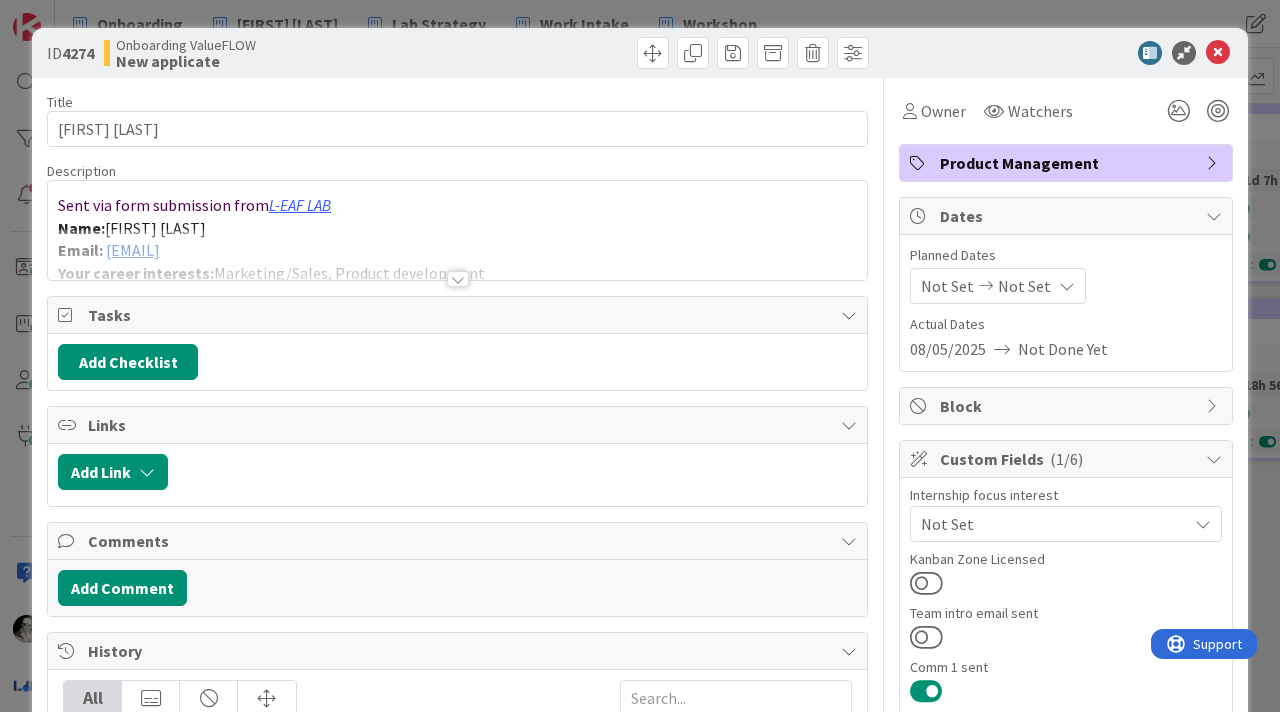 scroll, scrollTop: 0, scrollLeft: 0, axis: both 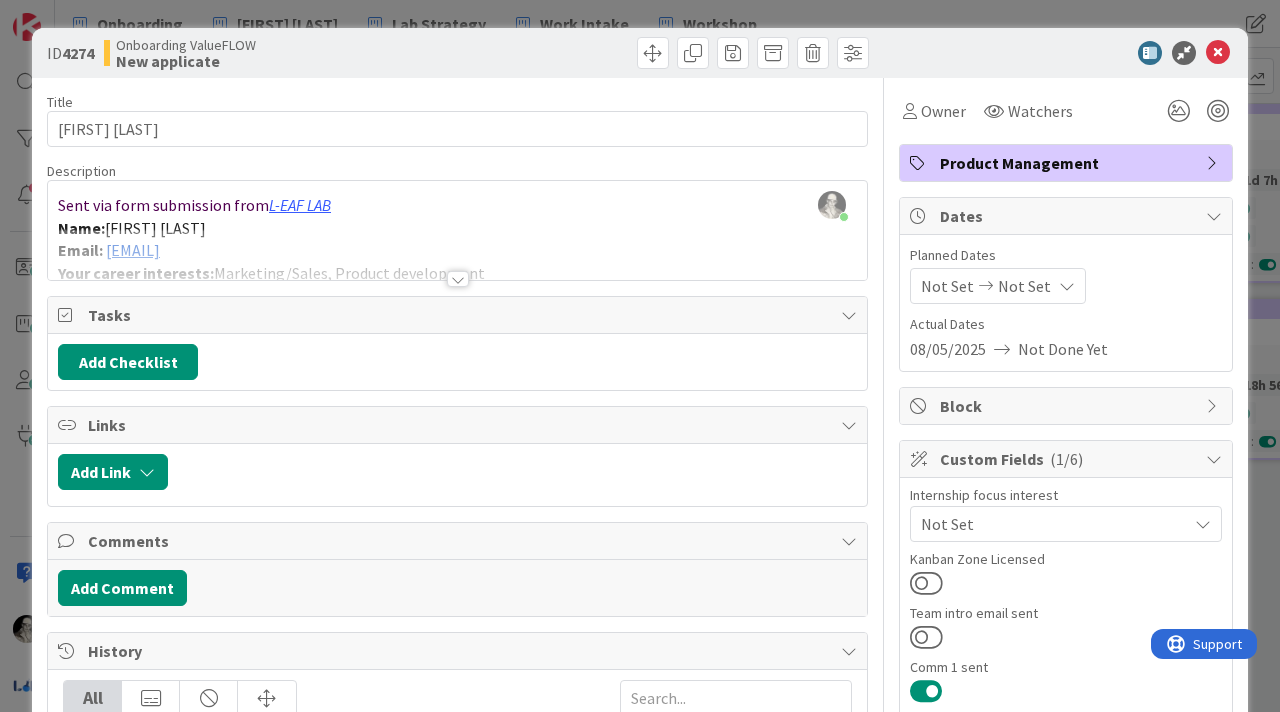 click at bounding box center (457, 254) 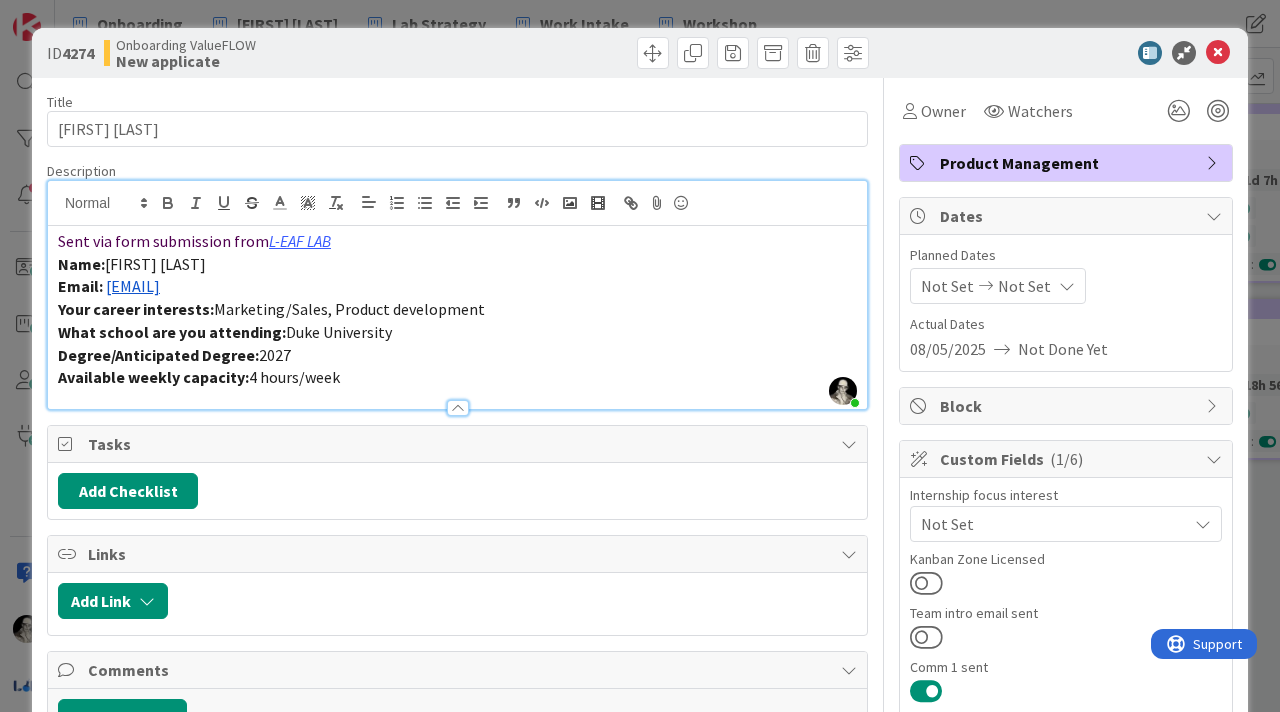 drag, startPoint x: 341, startPoint y: 289, endPoint x: 106, endPoint y: 282, distance: 235.10423 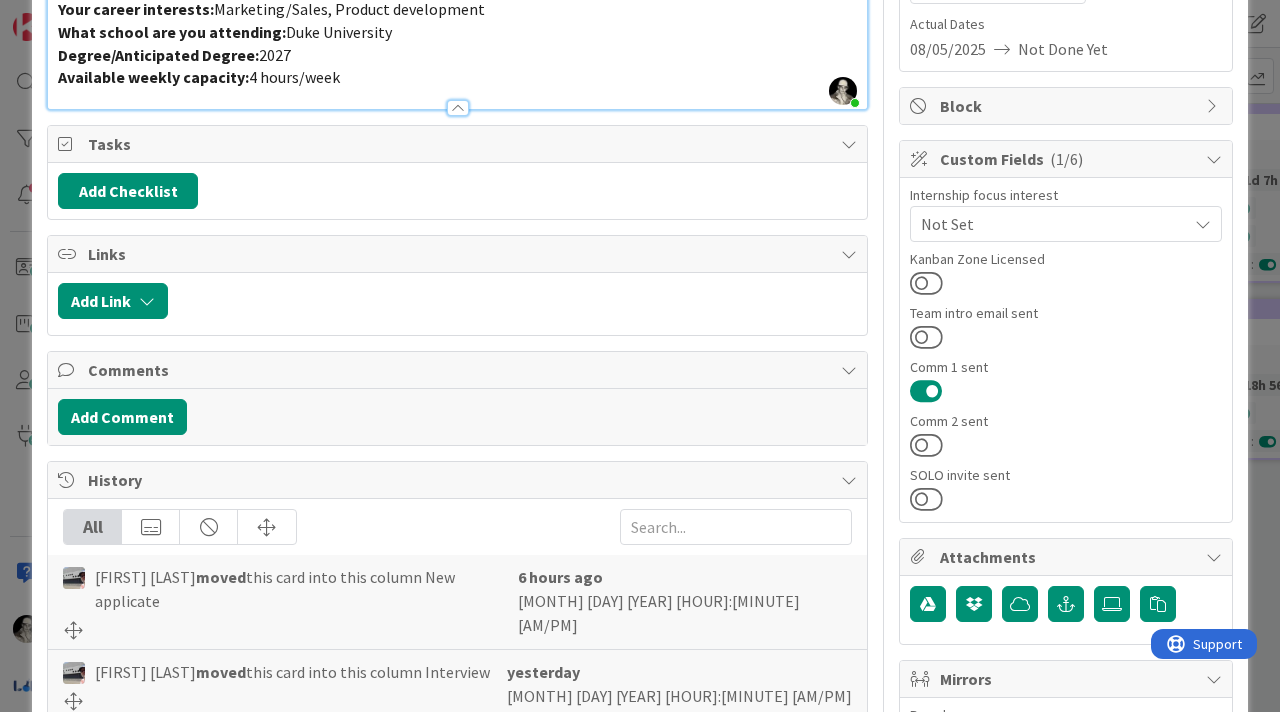 scroll, scrollTop: 358, scrollLeft: 0, axis: vertical 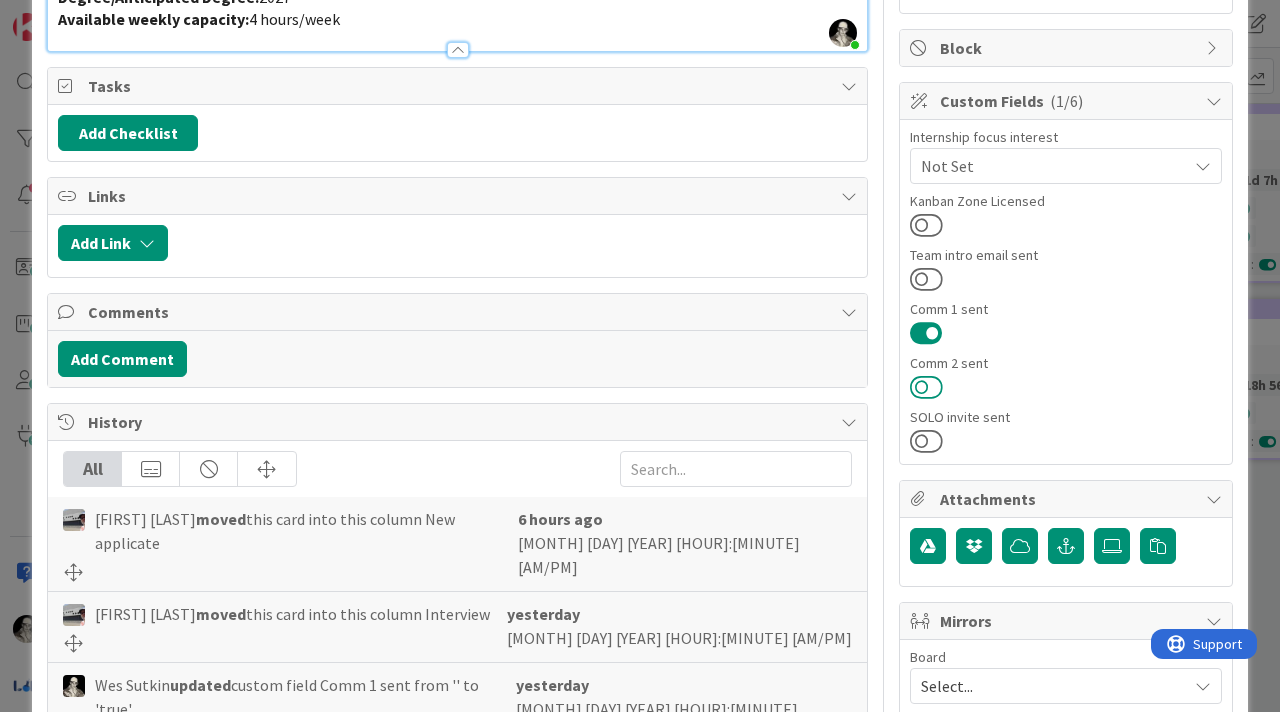 click at bounding box center (926, 387) 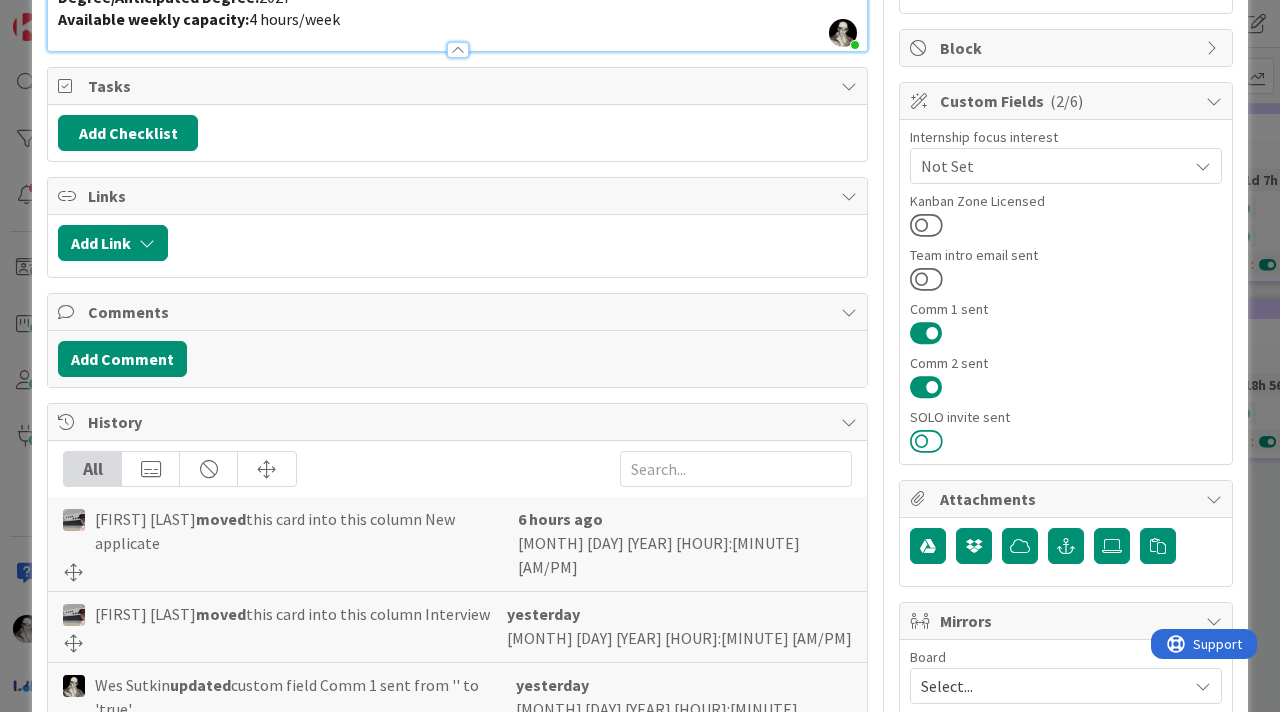 click at bounding box center [926, 441] 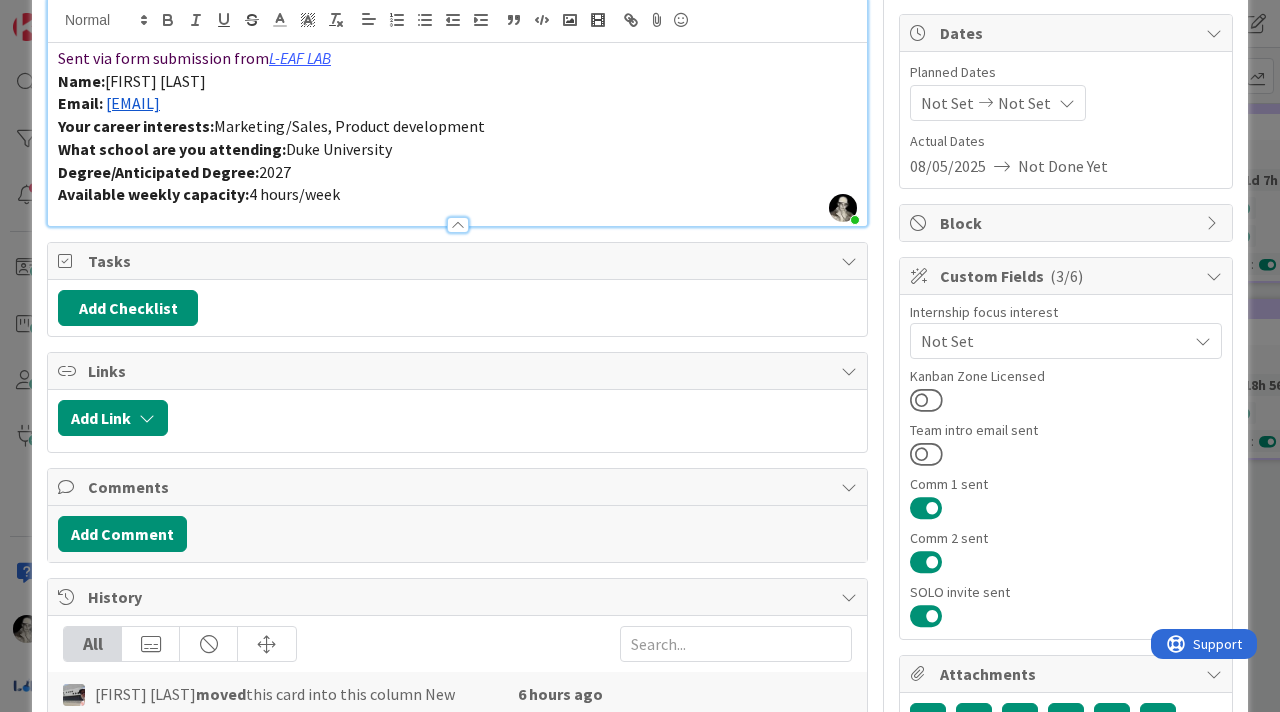 scroll, scrollTop: 0, scrollLeft: 0, axis: both 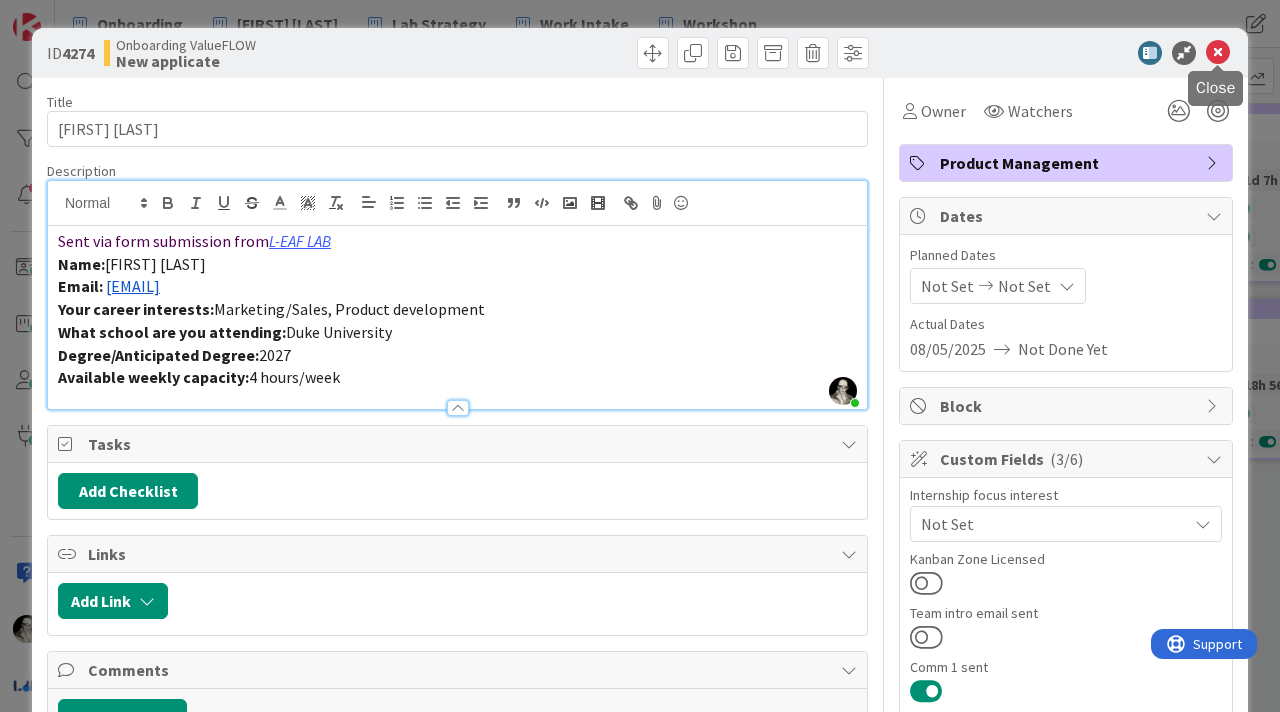 click at bounding box center [1218, 53] 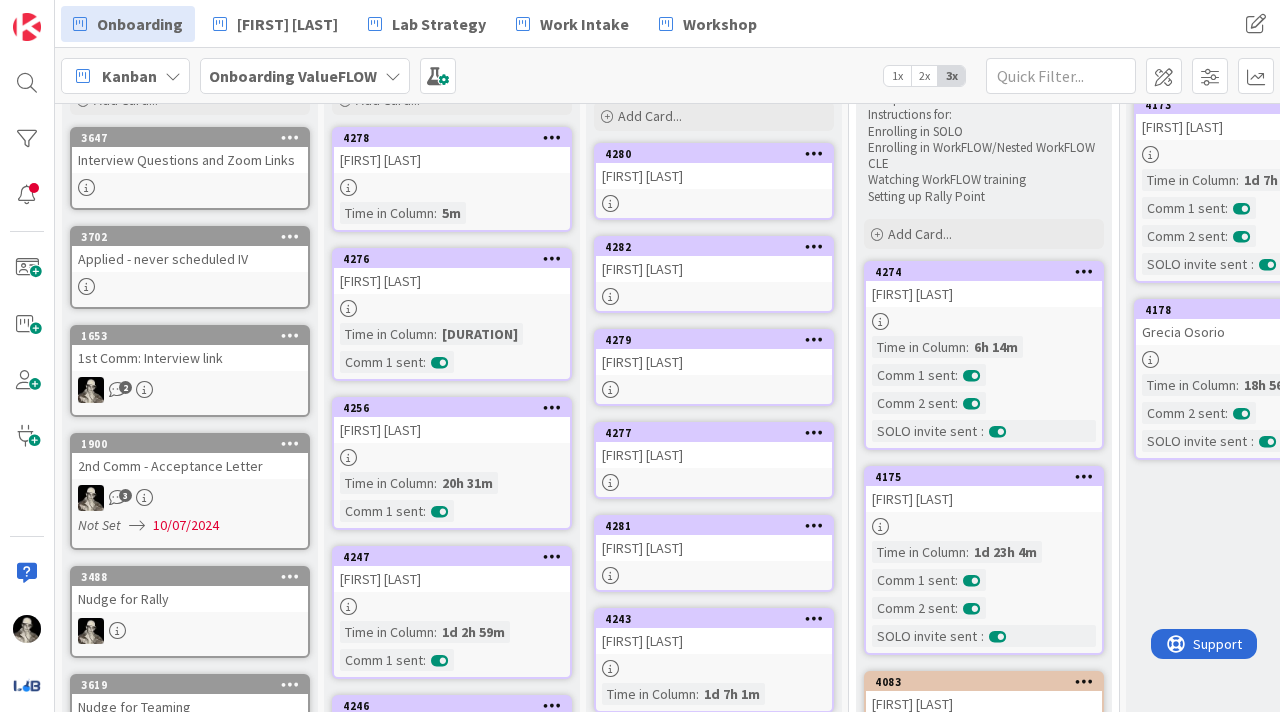 scroll, scrollTop: 172, scrollLeft: 0, axis: vertical 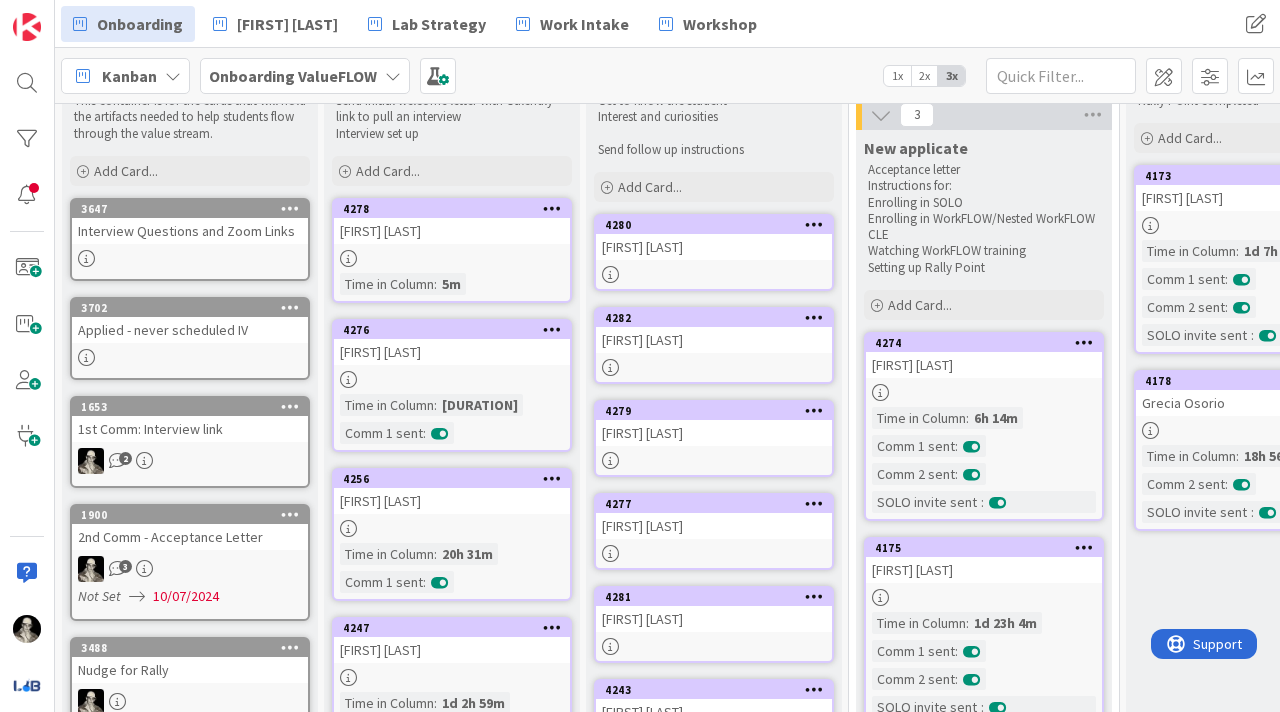 click on "[FIRST] [LAST]" at bounding box center (452, 231) 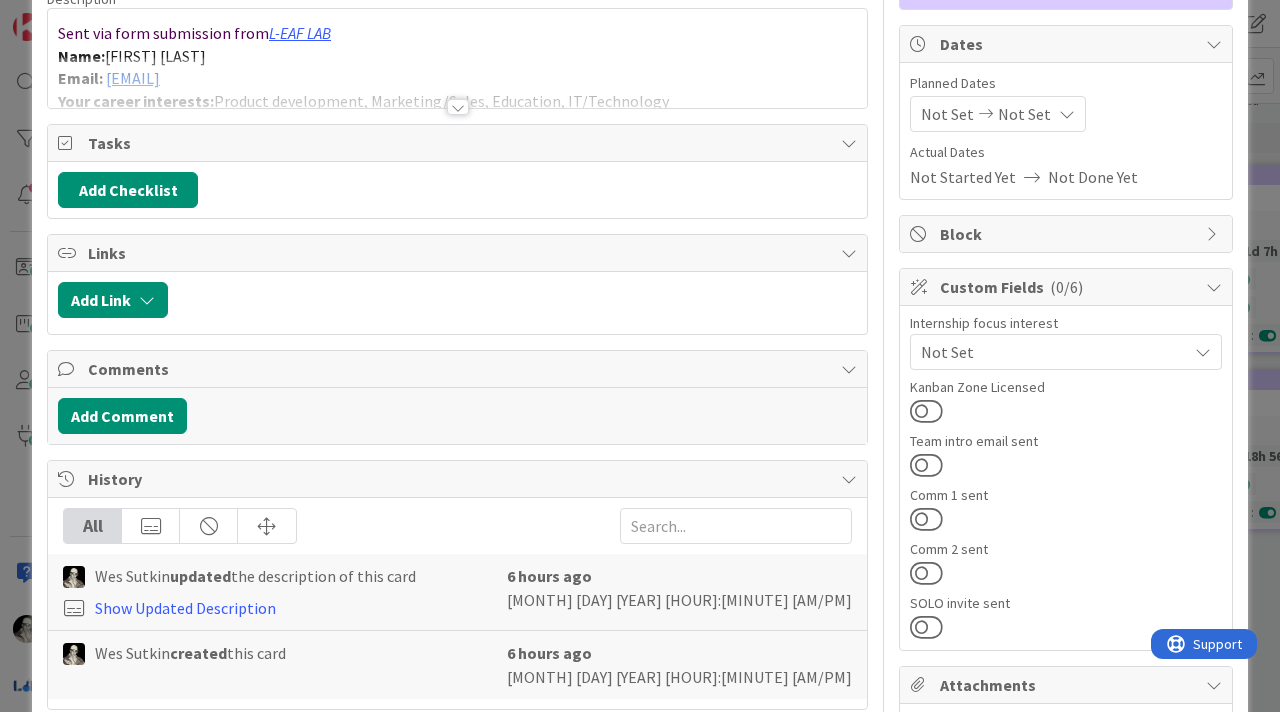 scroll, scrollTop: 0, scrollLeft: 0, axis: both 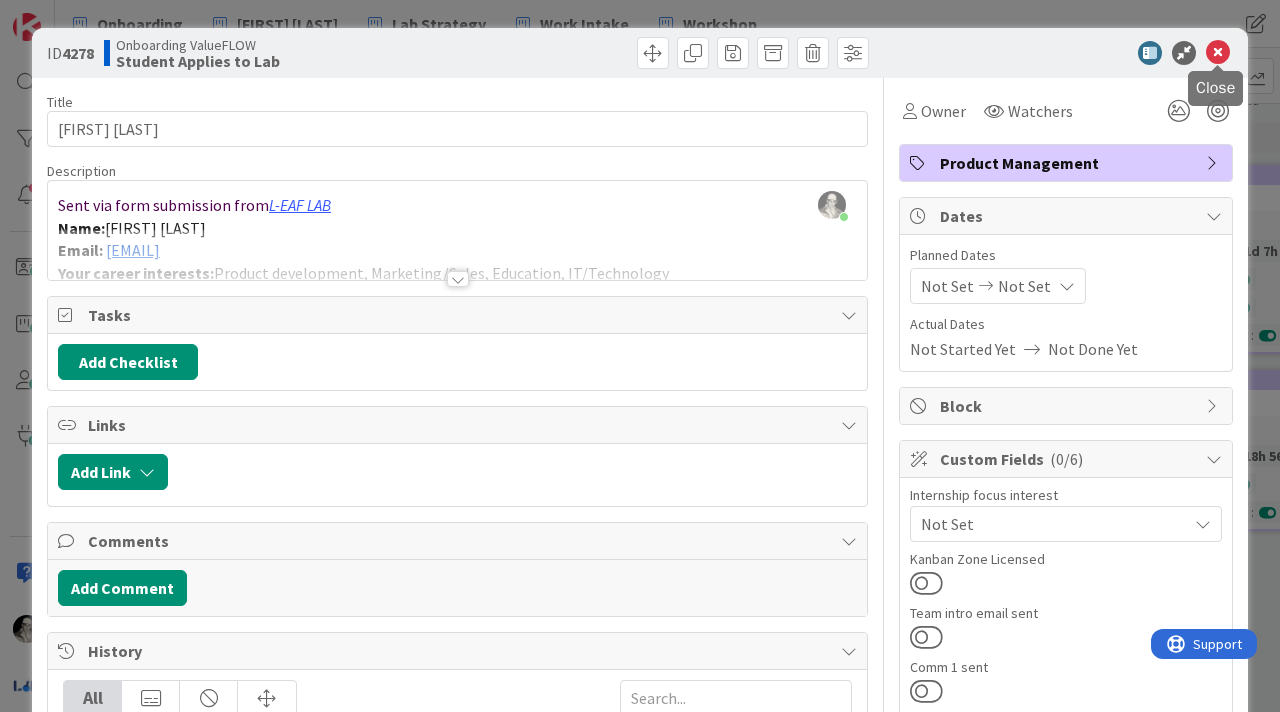 click at bounding box center (1218, 53) 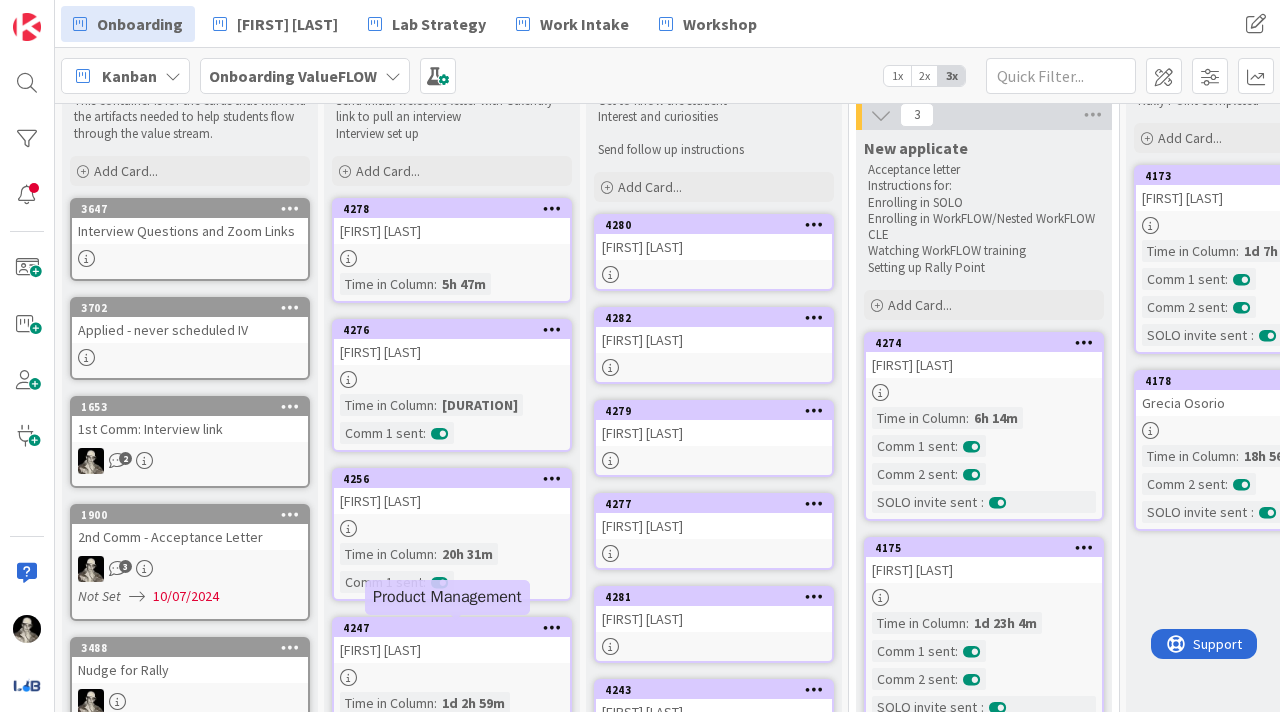 scroll, scrollTop: 0, scrollLeft: 0, axis: both 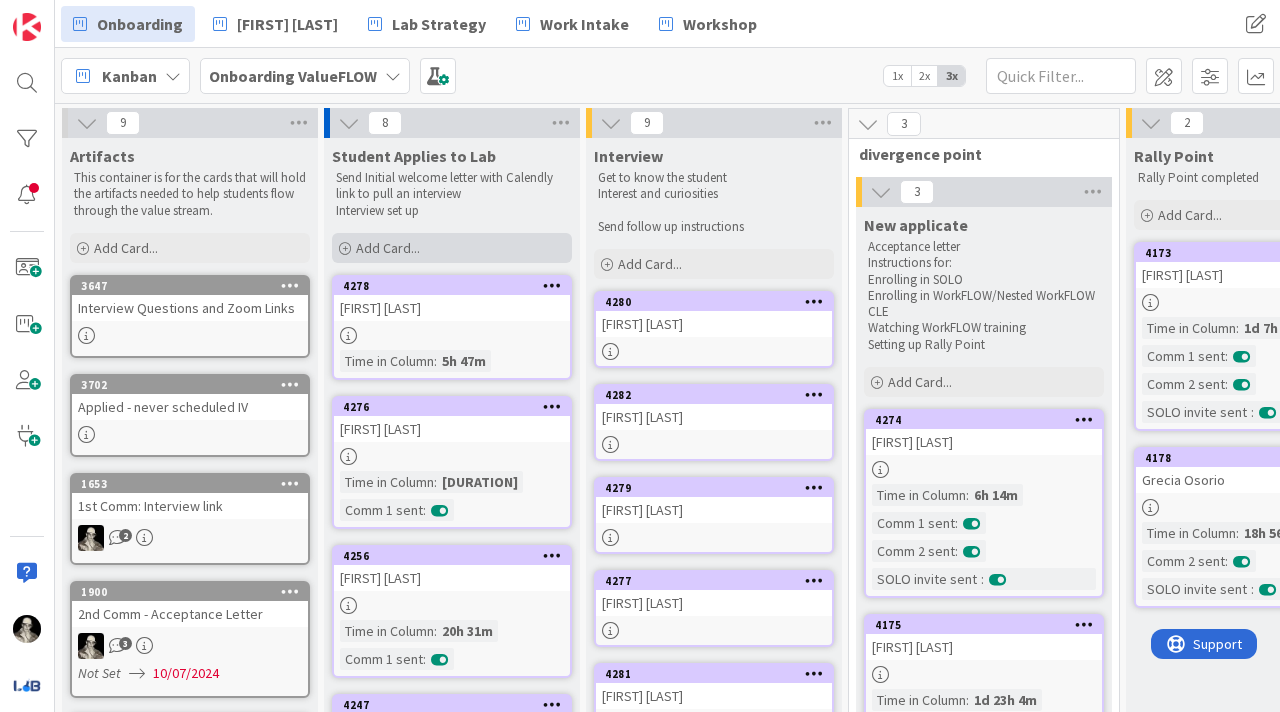click on "Add Card..." at bounding box center [388, 248] 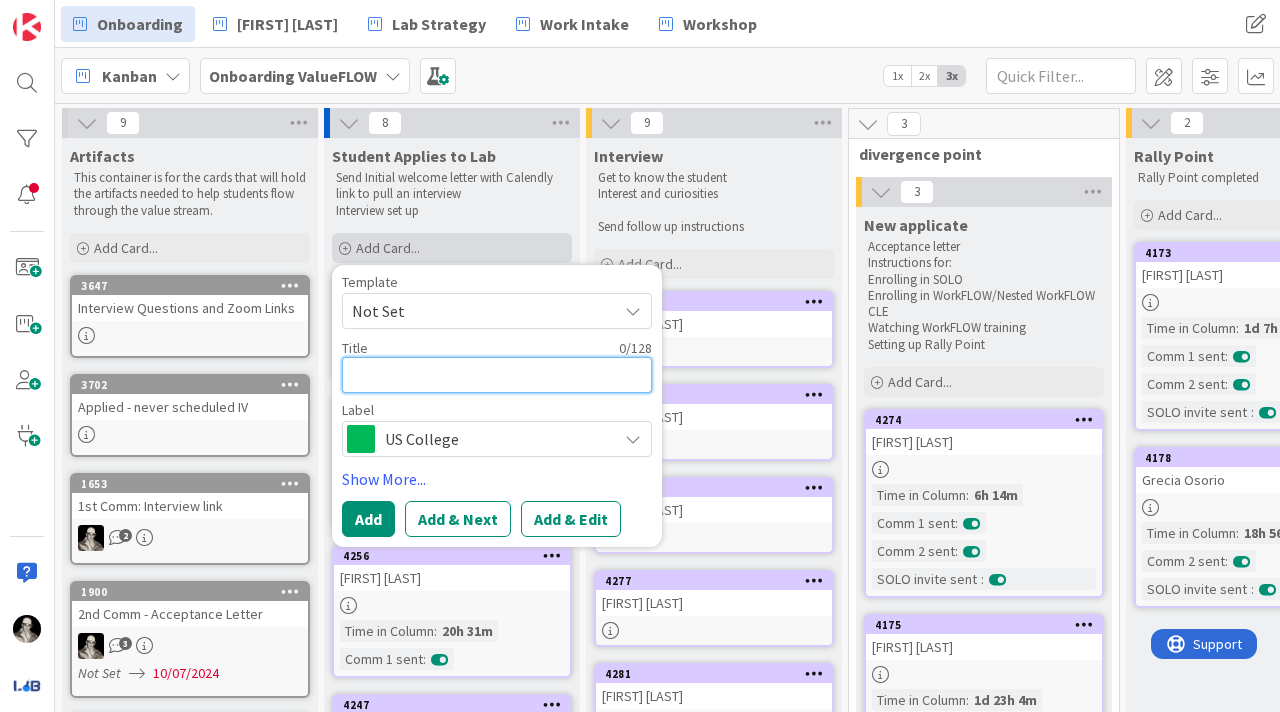 type on "S" 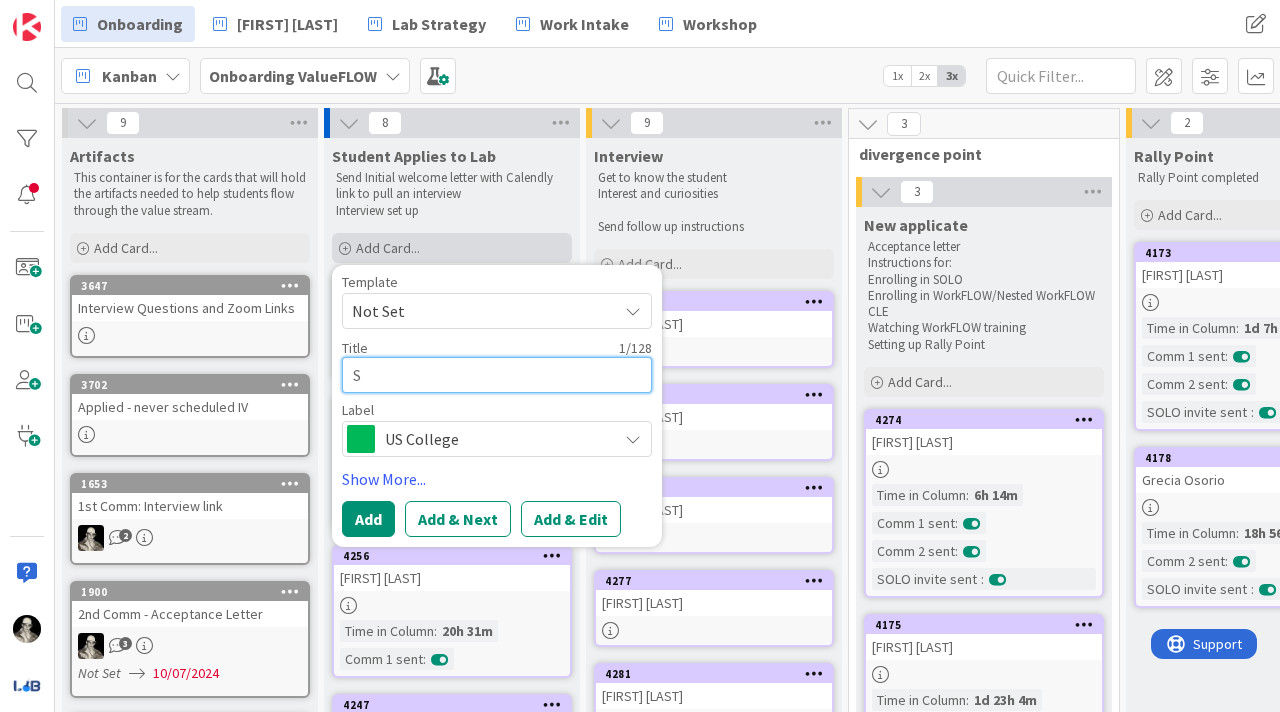 type on "[FIRST] [LAST]" 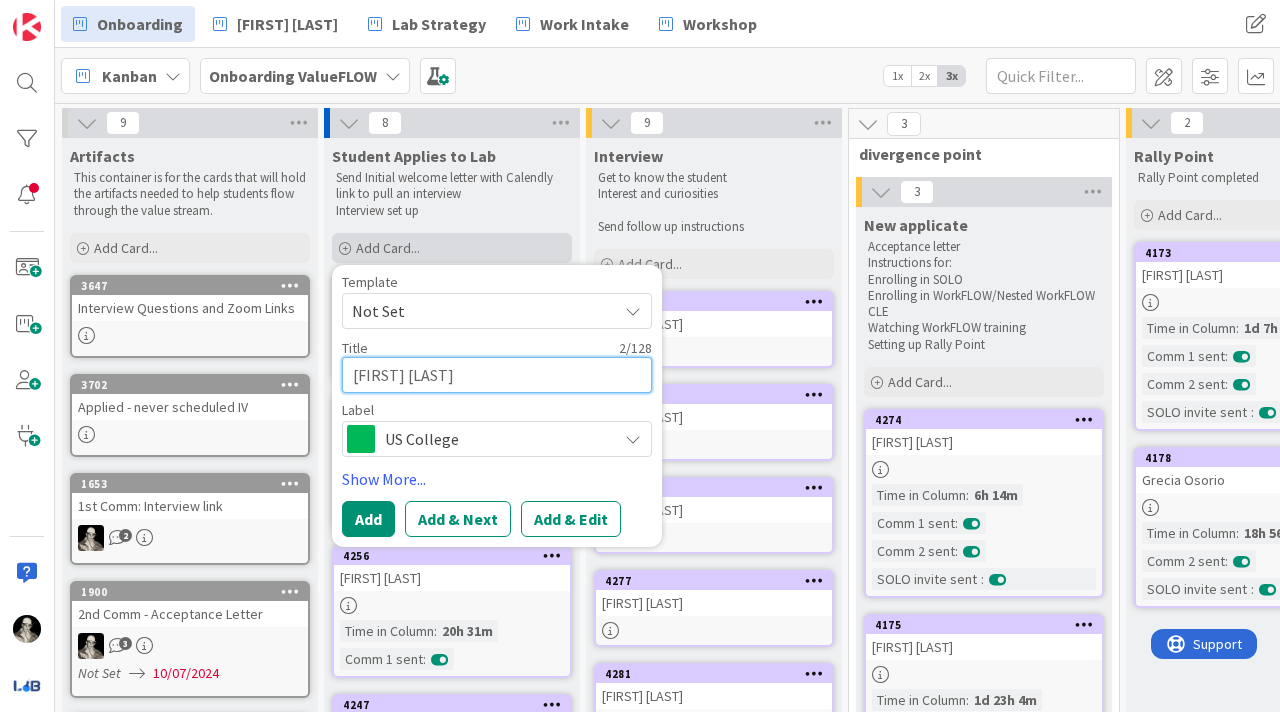 type on "[FIRST] [LAST]" 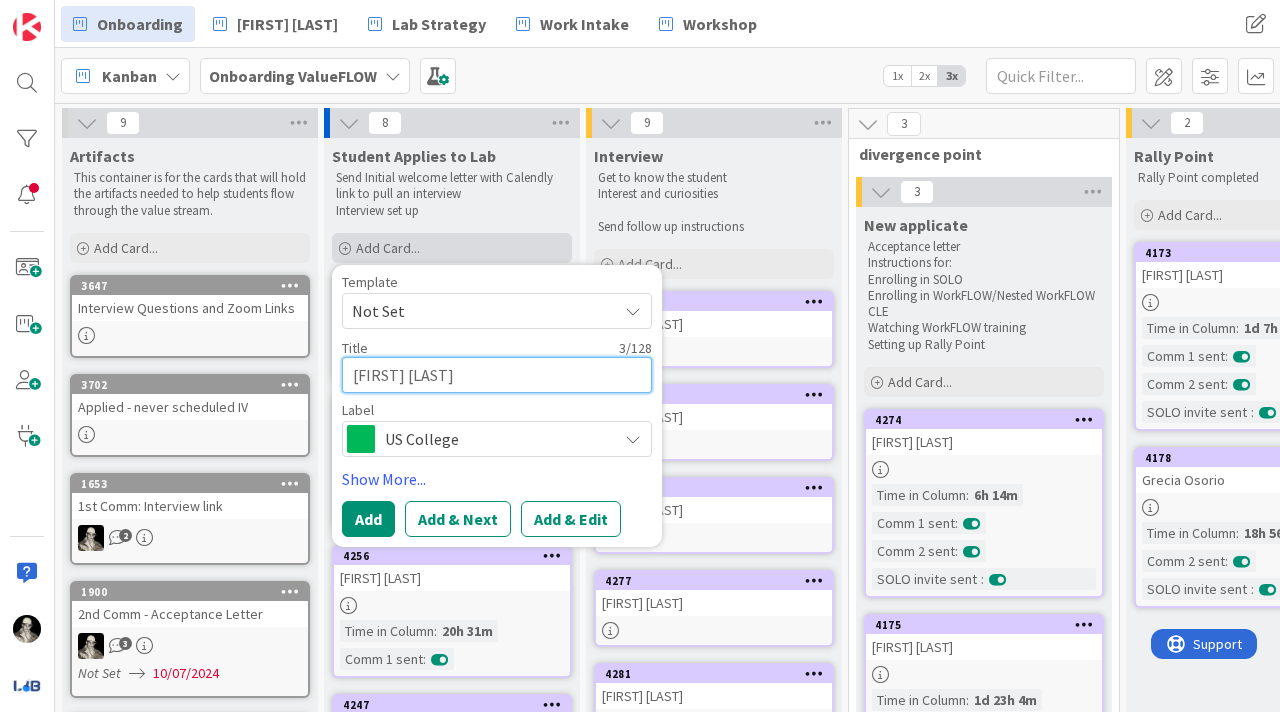 type on "[FIRST] [LAST]" 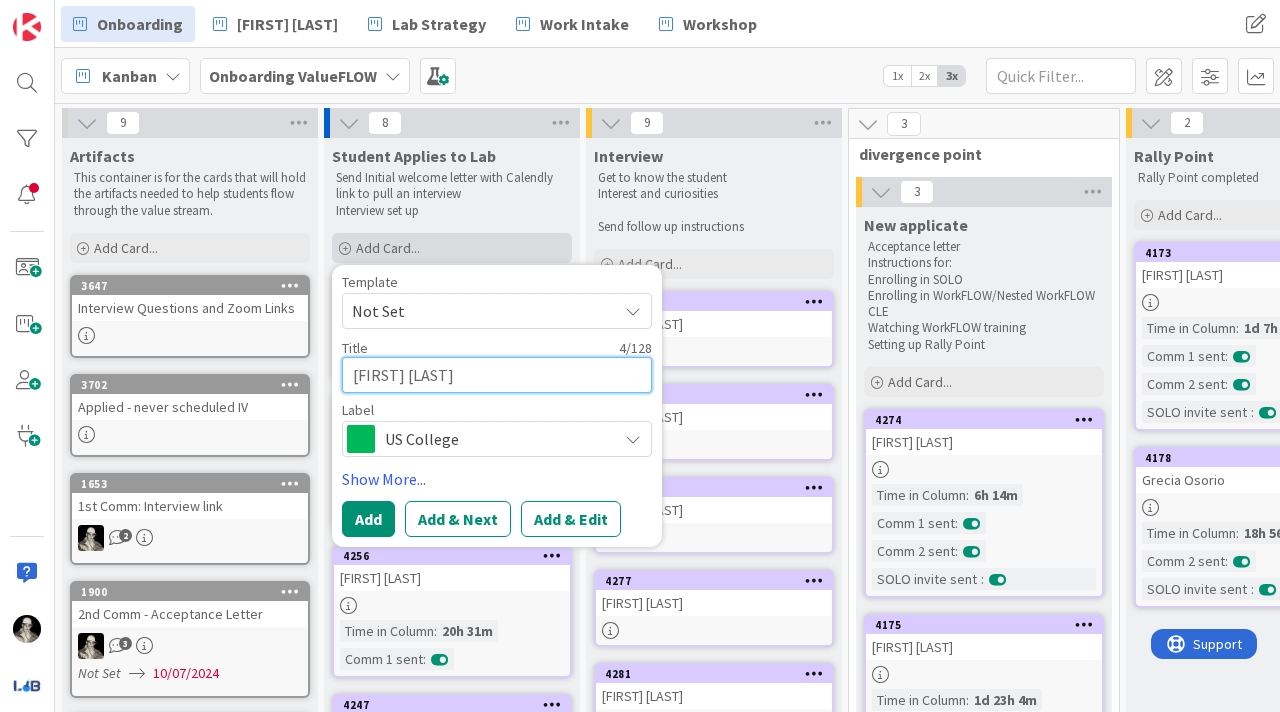 type on "[FIRST] [LAST]" 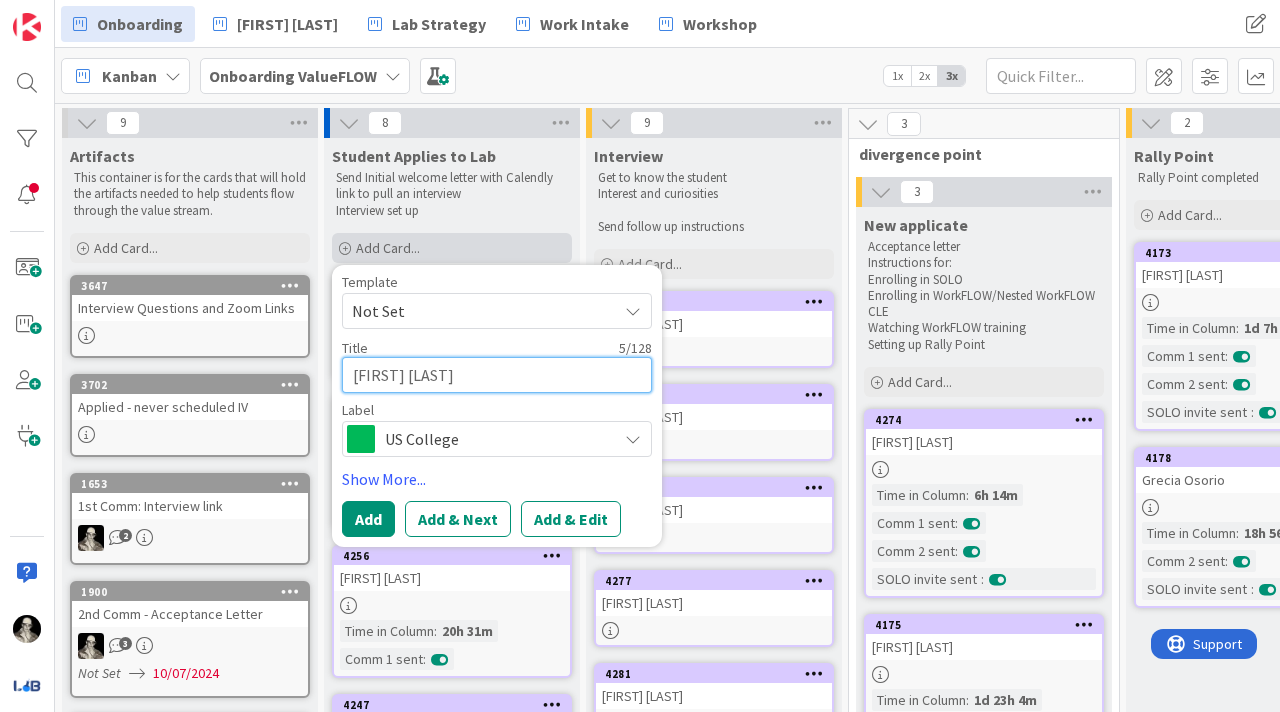 type on "[FIRST] [LAST]" 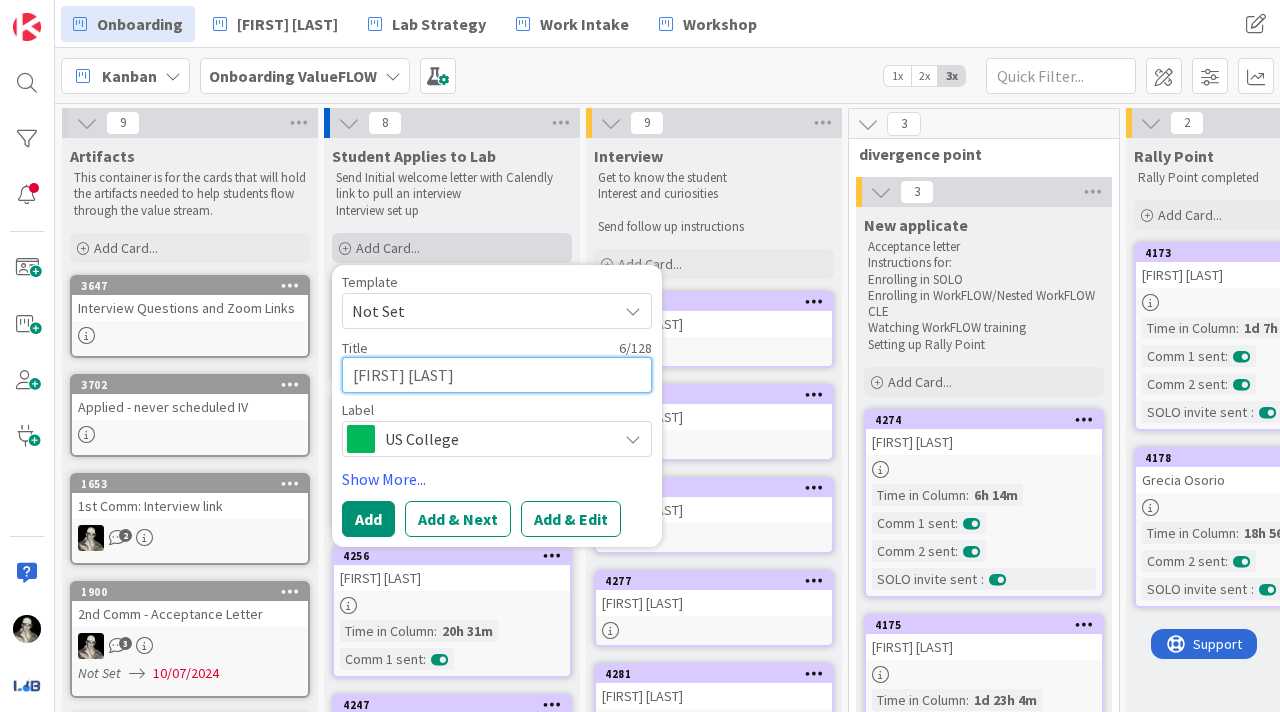 type on "[FIRST] [LAST]" 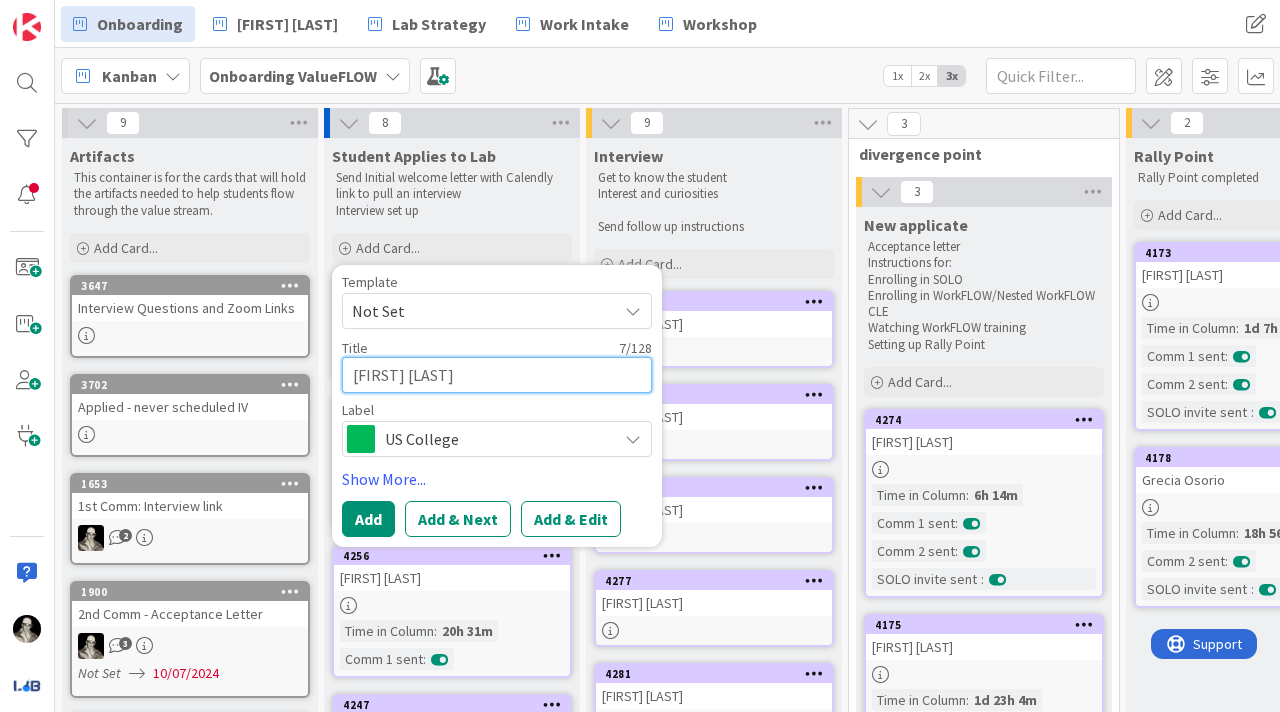 type on "[FIRST] [LAST]" 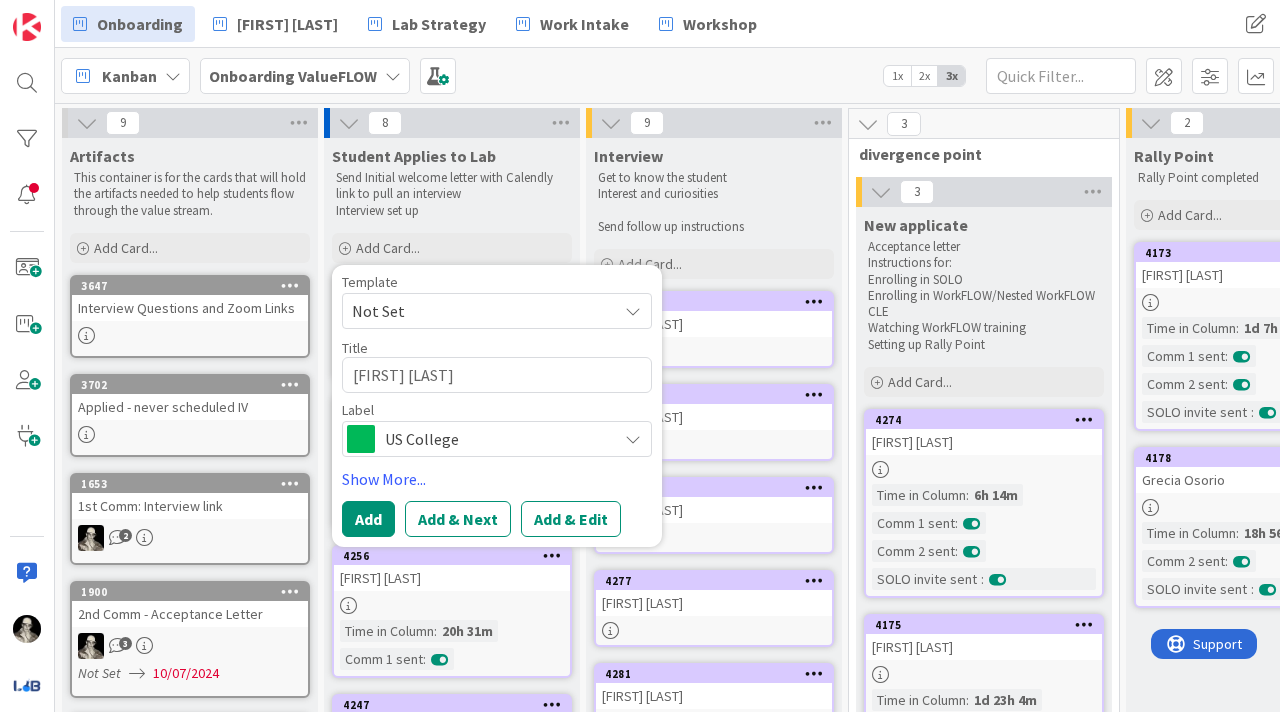 click on "US College" at bounding box center [496, 439] 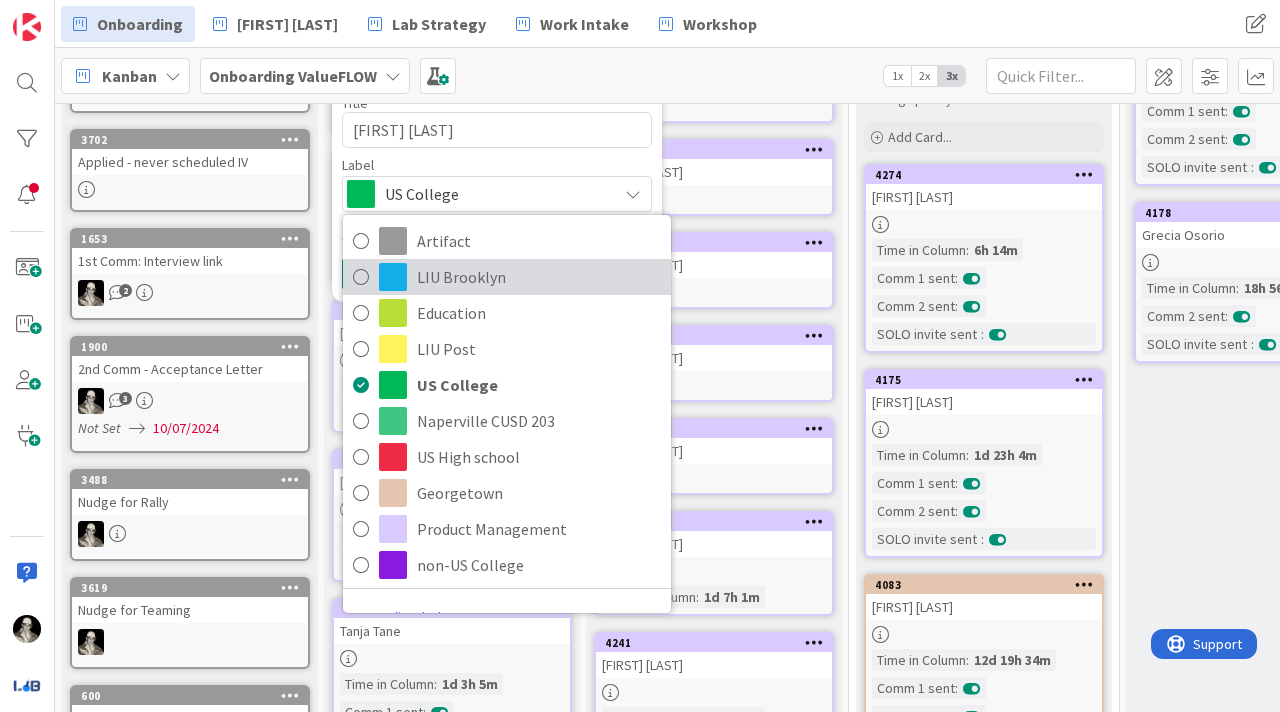 scroll, scrollTop: 260, scrollLeft: 0, axis: vertical 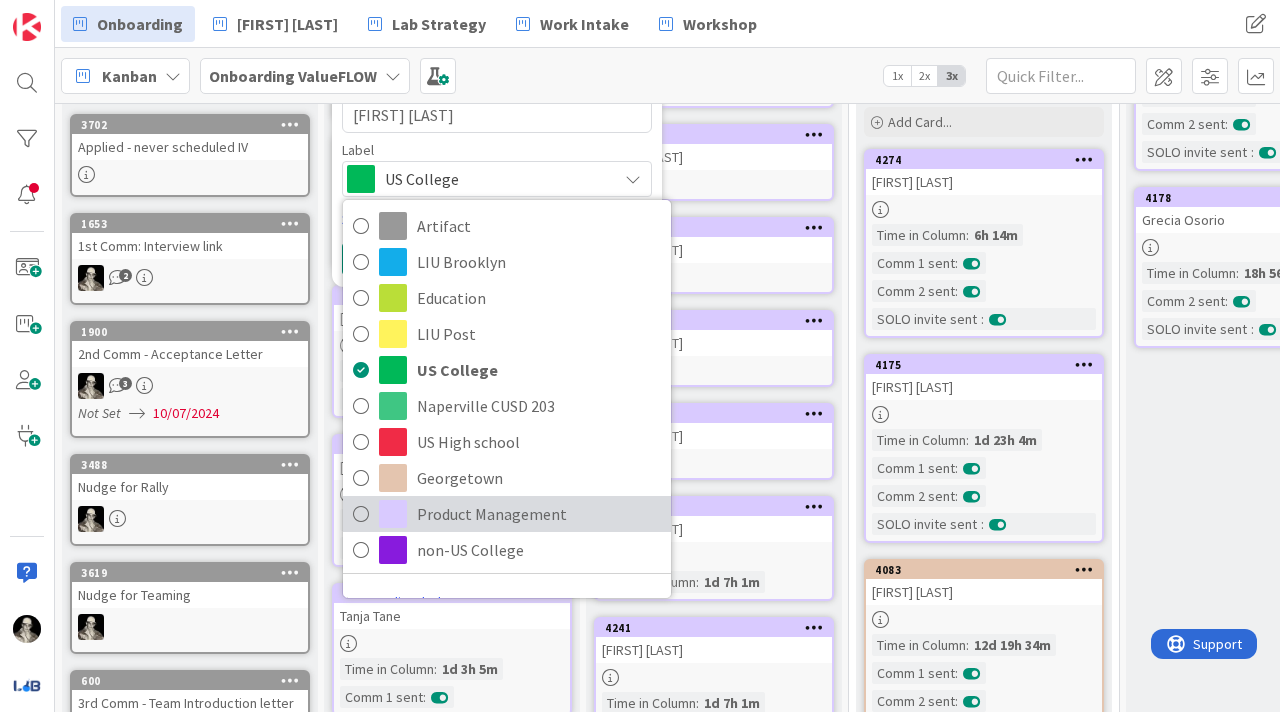 click on "Product Management" at bounding box center [539, 514] 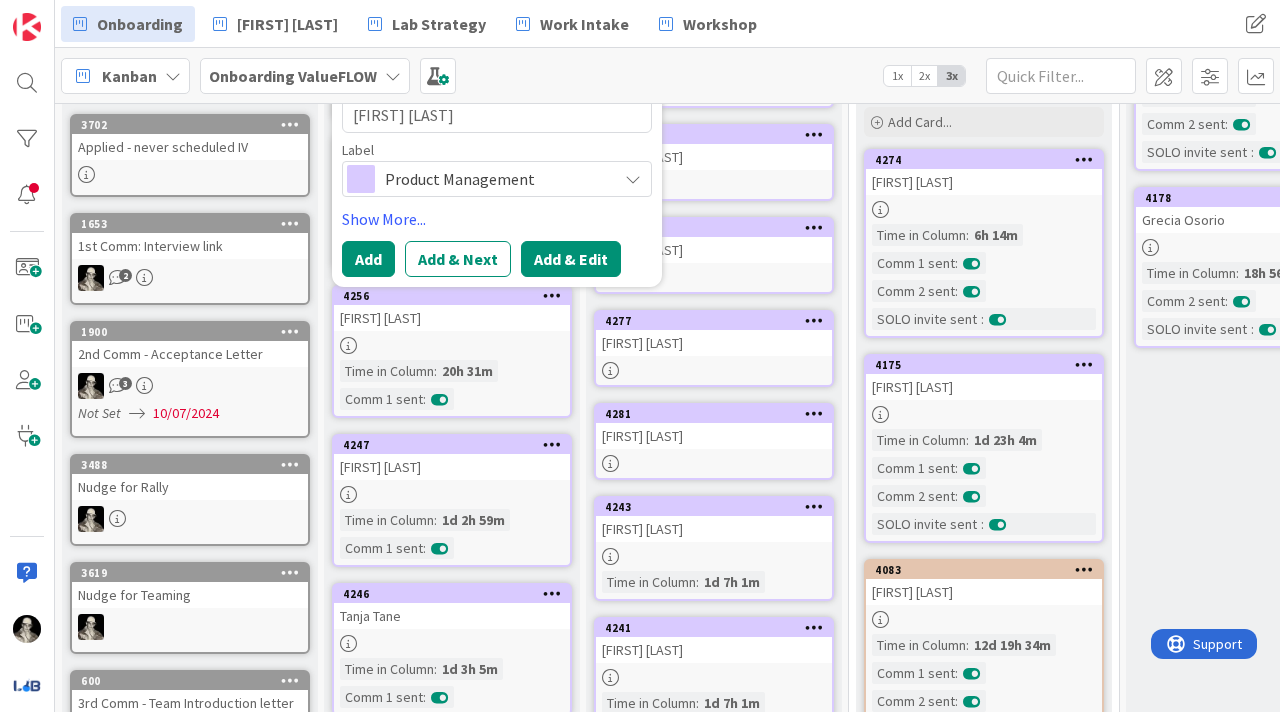 click on "Add & Edit" at bounding box center [571, 259] 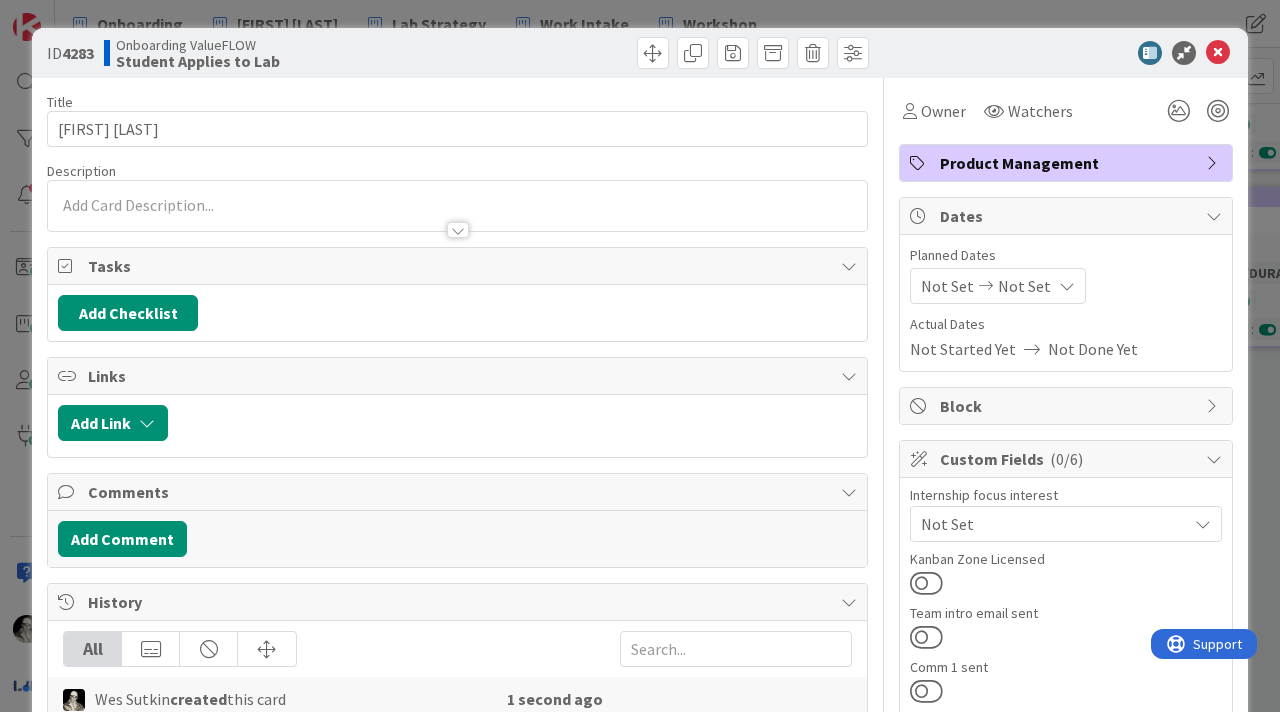 click at bounding box center [457, 206] 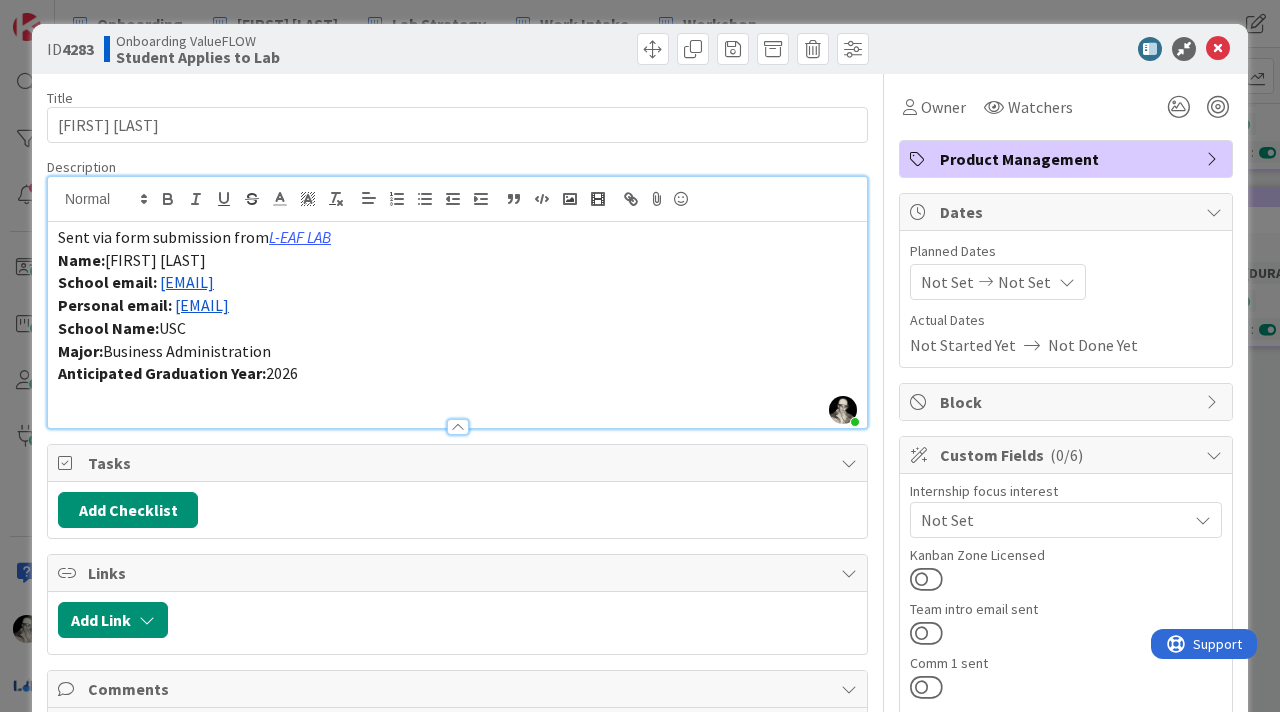 scroll, scrollTop: 0, scrollLeft: 0, axis: both 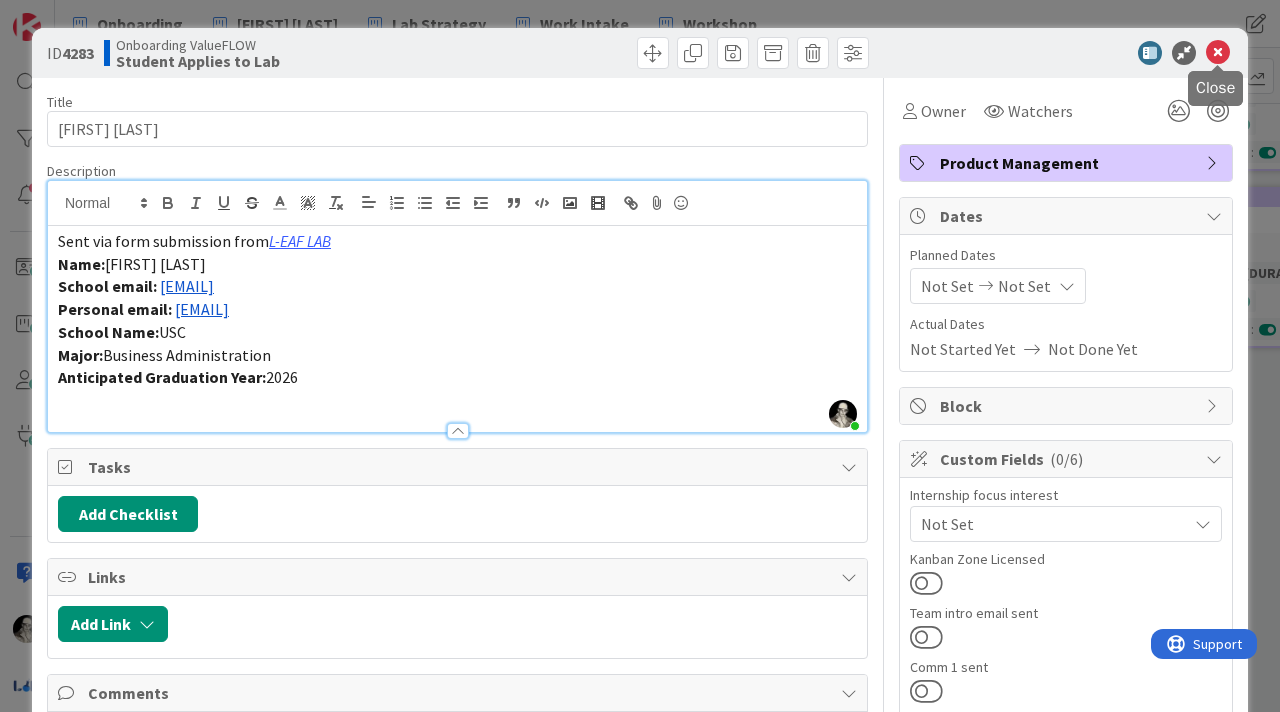 click at bounding box center [1218, 53] 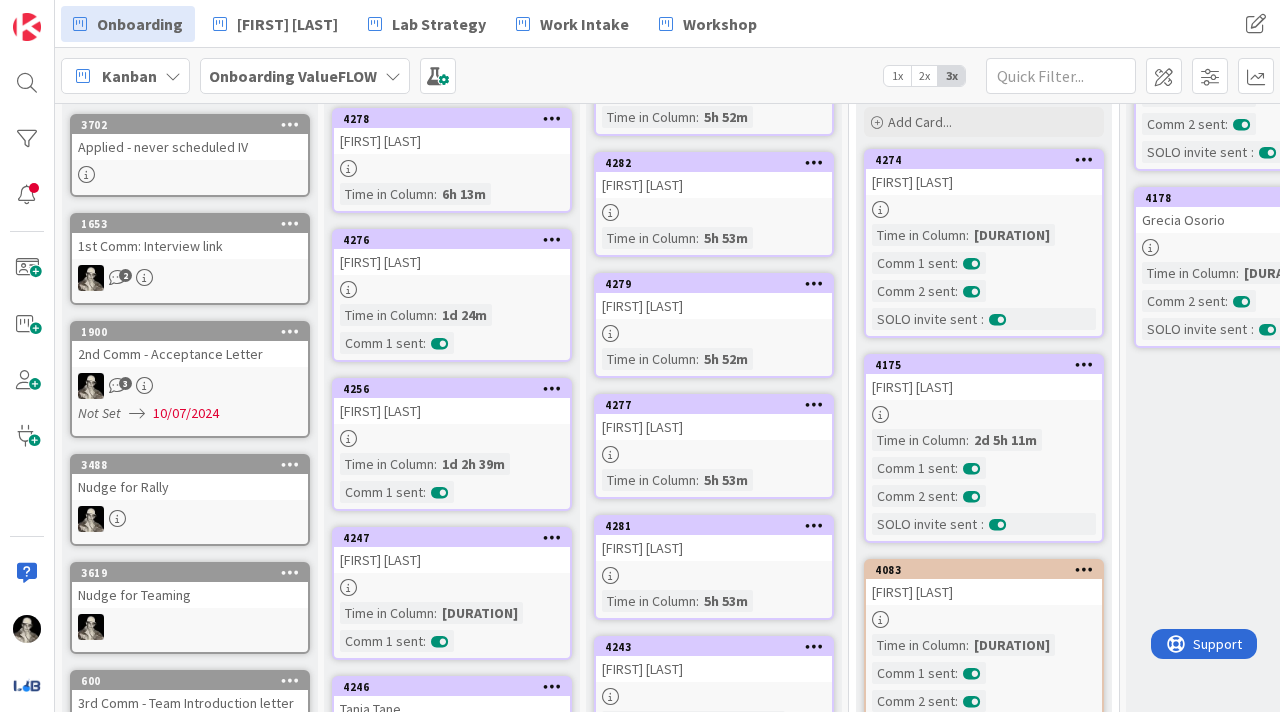 scroll, scrollTop: 0, scrollLeft: 0, axis: both 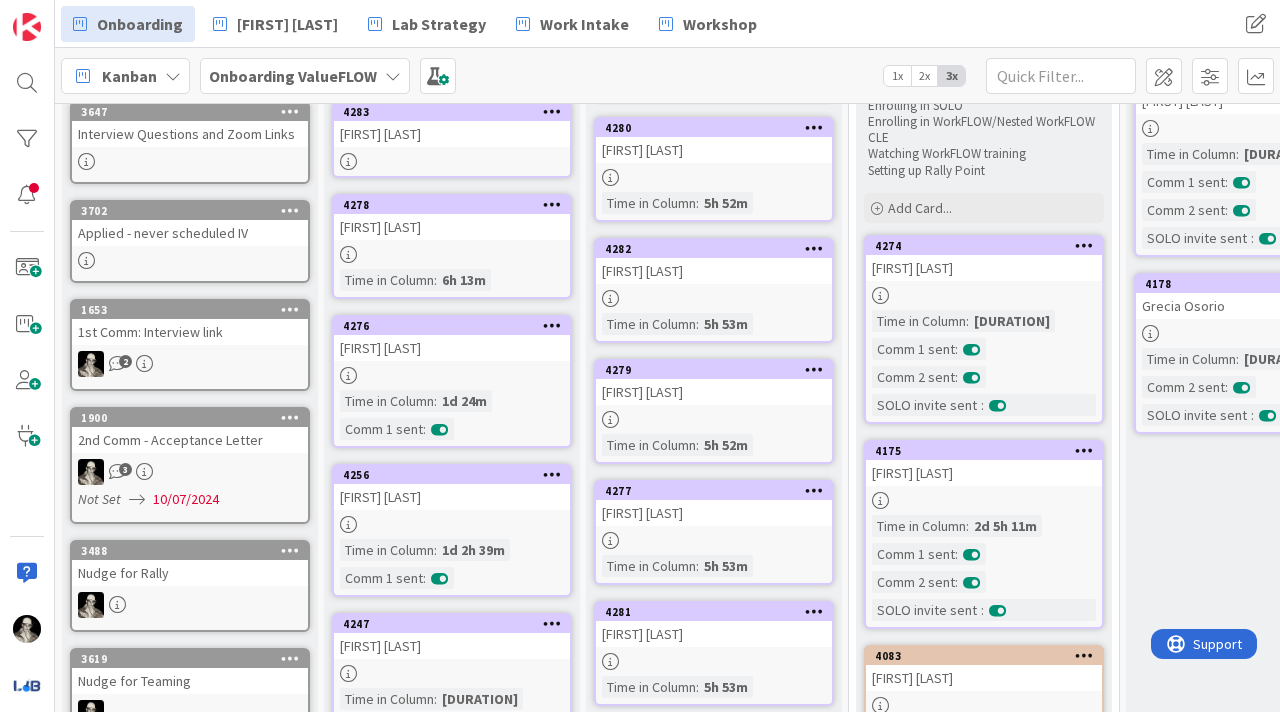 click on "[NUMBER] [FIRST] [LAST] Time in Column : [DURATION] Comm 1 sent :" at bounding box center [452, 381] 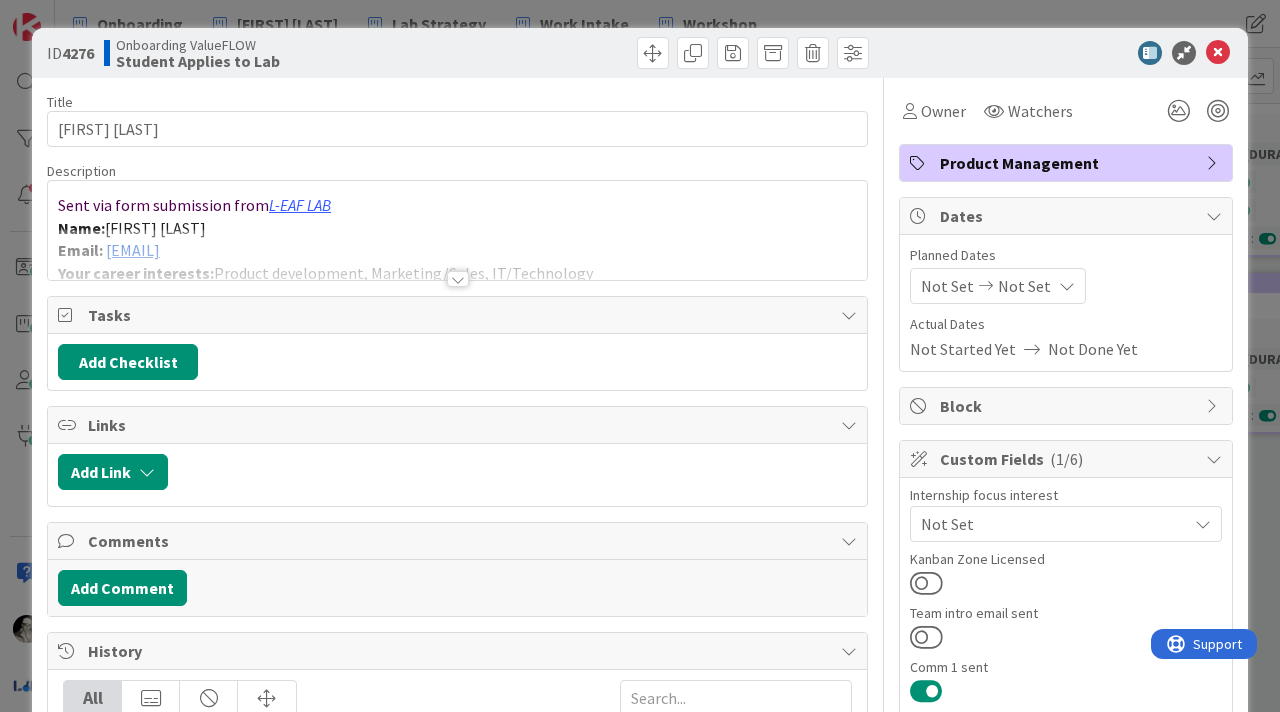 scroll, scrollTop: 84, scrollLeft: 0, axis: vertical 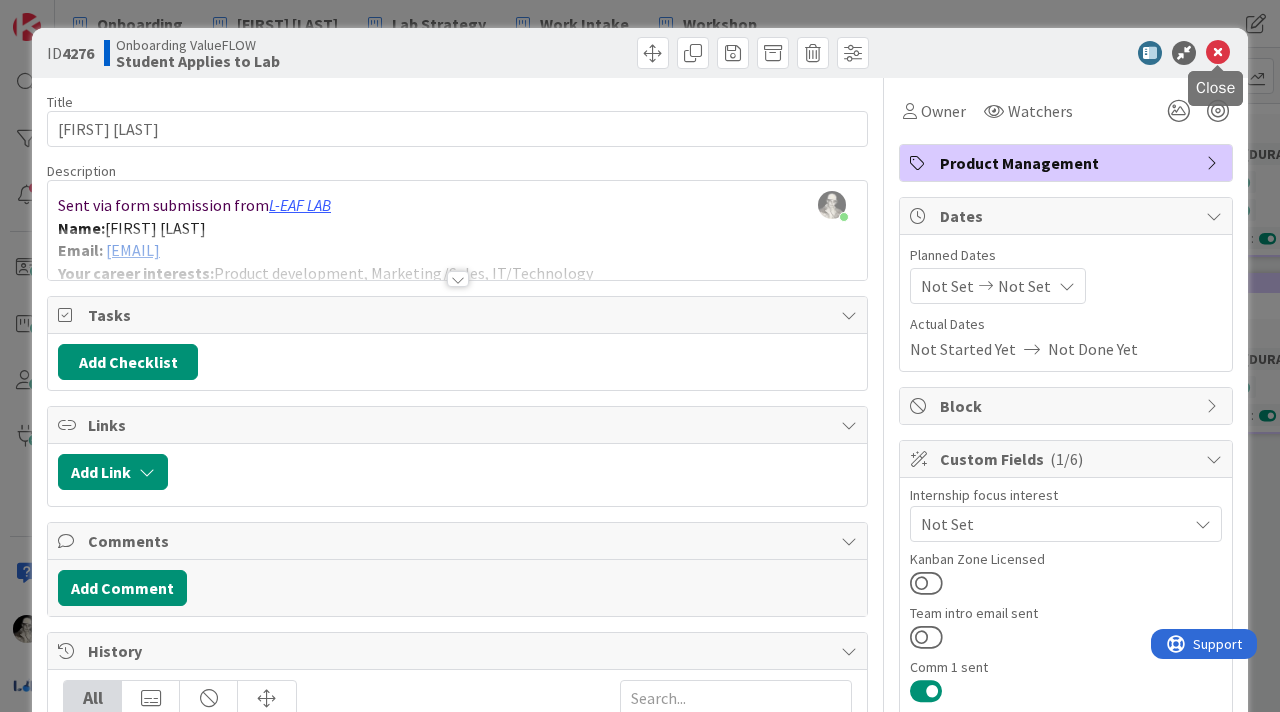 click at bounding box center (1218, 53) 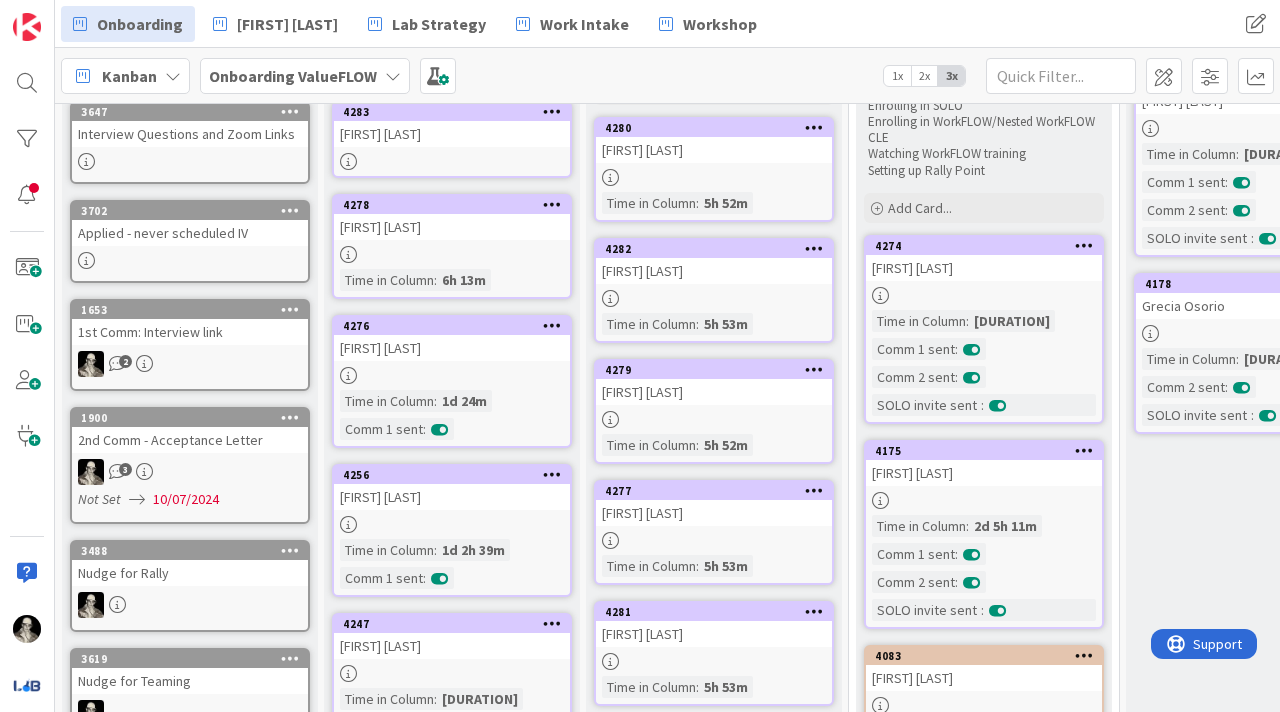 scroll, scrollTop: 0, scrollLeft: 0, axis: both 